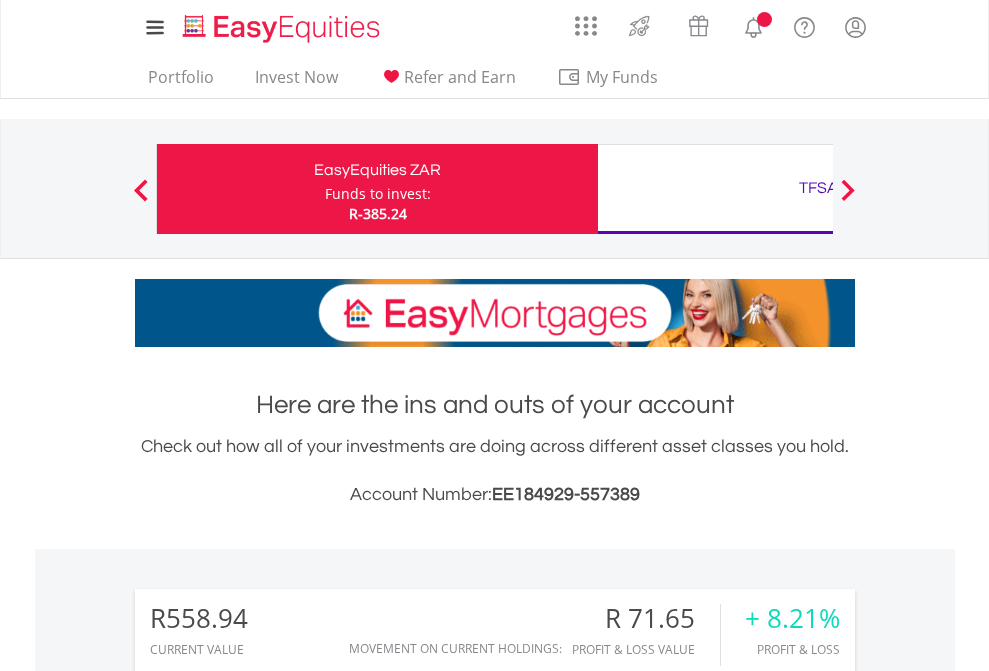 scroll, scrollTop: 0, scrollLeft: 0, axis: both 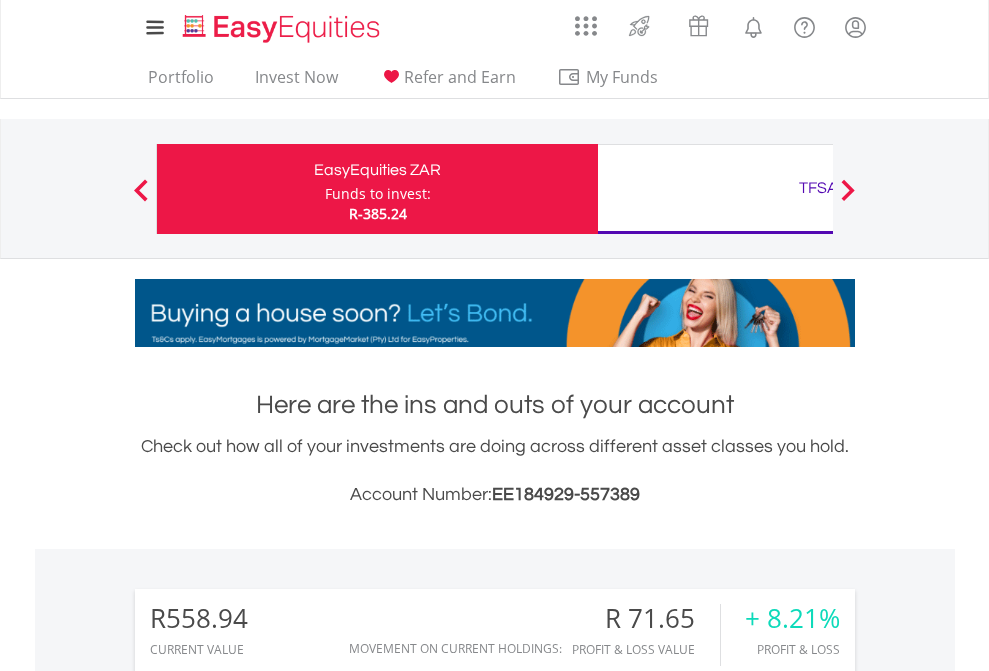 click on "Funds to invest:" at bounding box center (378, 194) 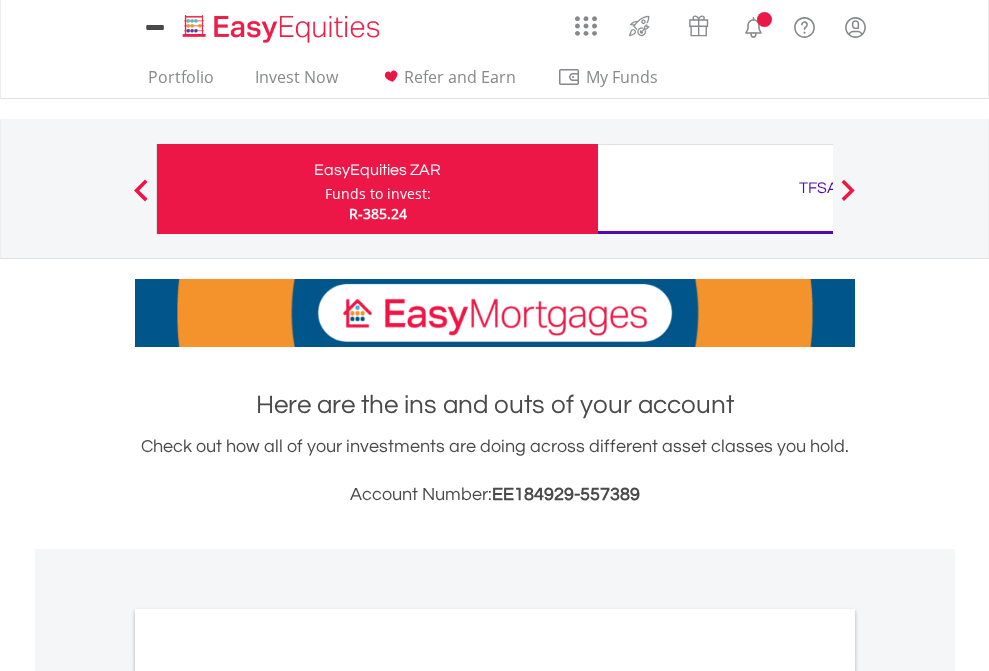 scroll, scrollTop: 0, scrollLeft: 0, axis: both 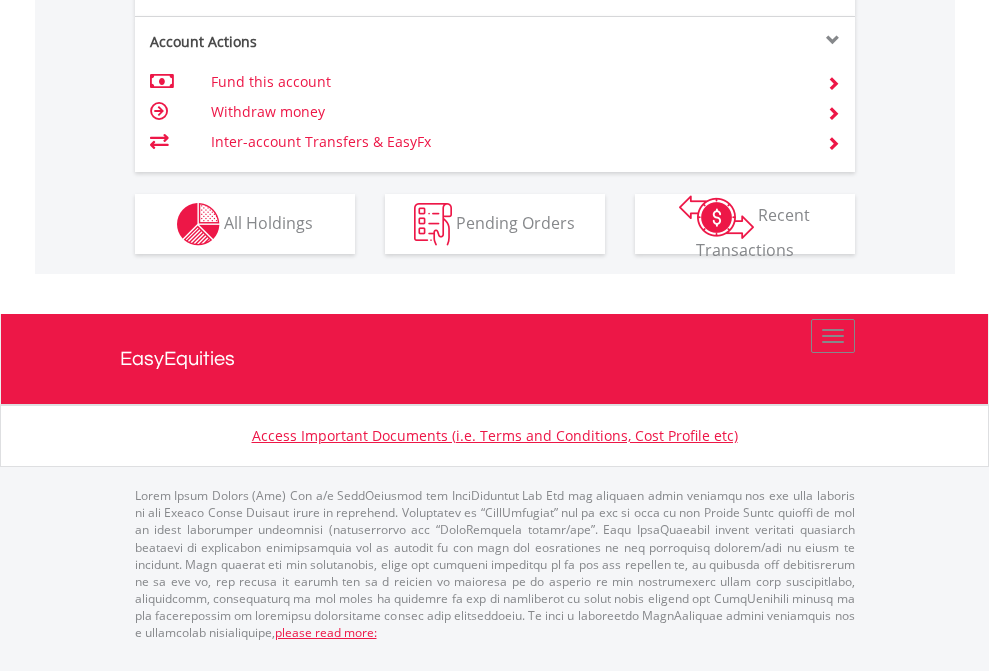 click on "Investment types" at bounding box center [706, -337] 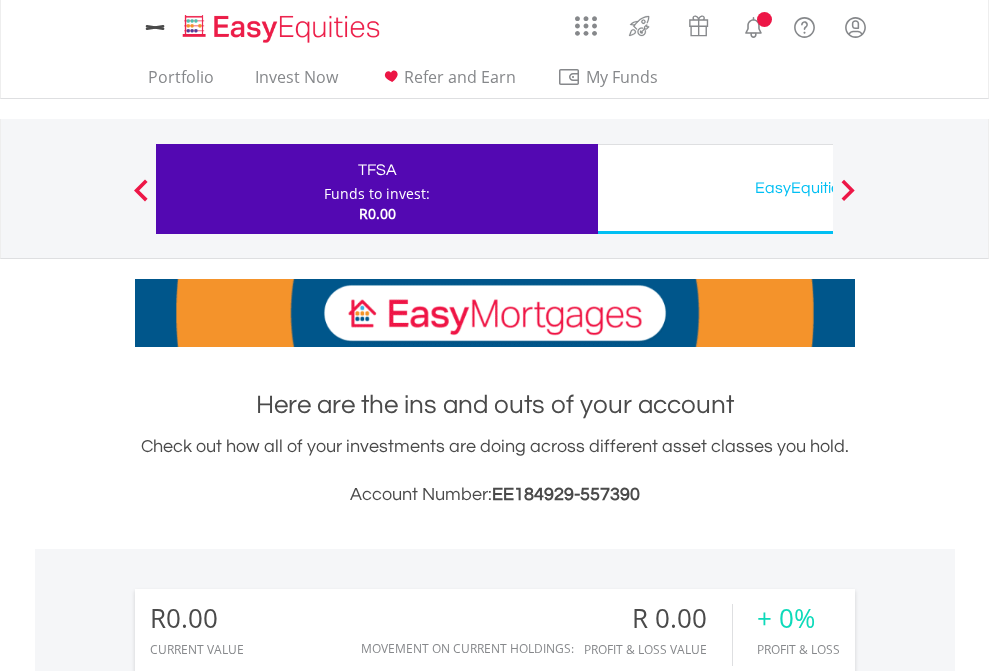 scroll, scrollTop: 0, scrollLeft: 0, axis: both 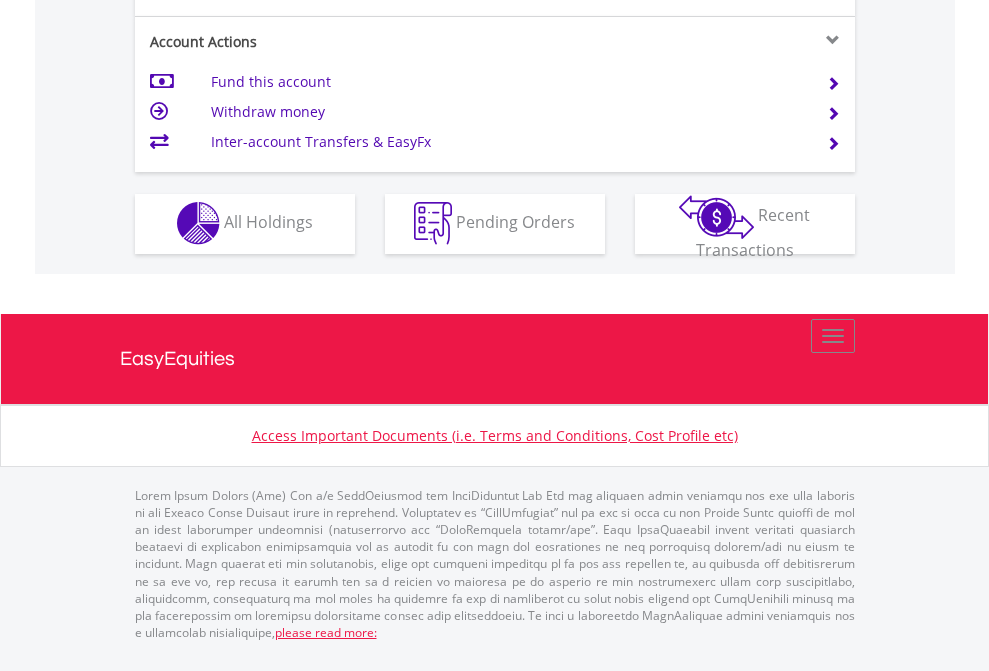 click on "Investment types" at bounding box center [706, -353] 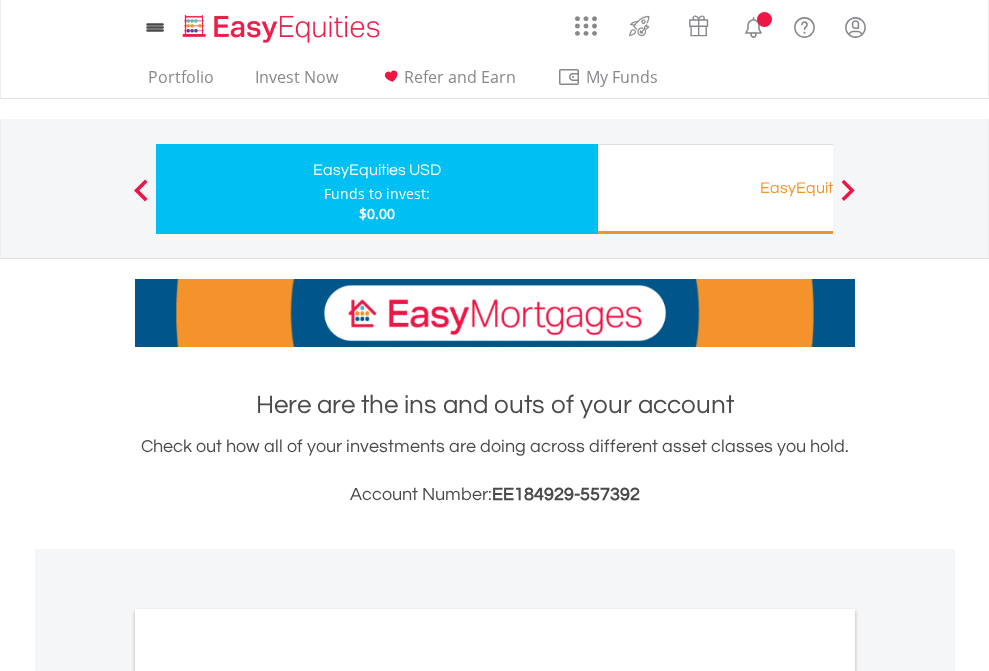 scroll, scrollTop: 0, scrollLeft: 0, axis: both 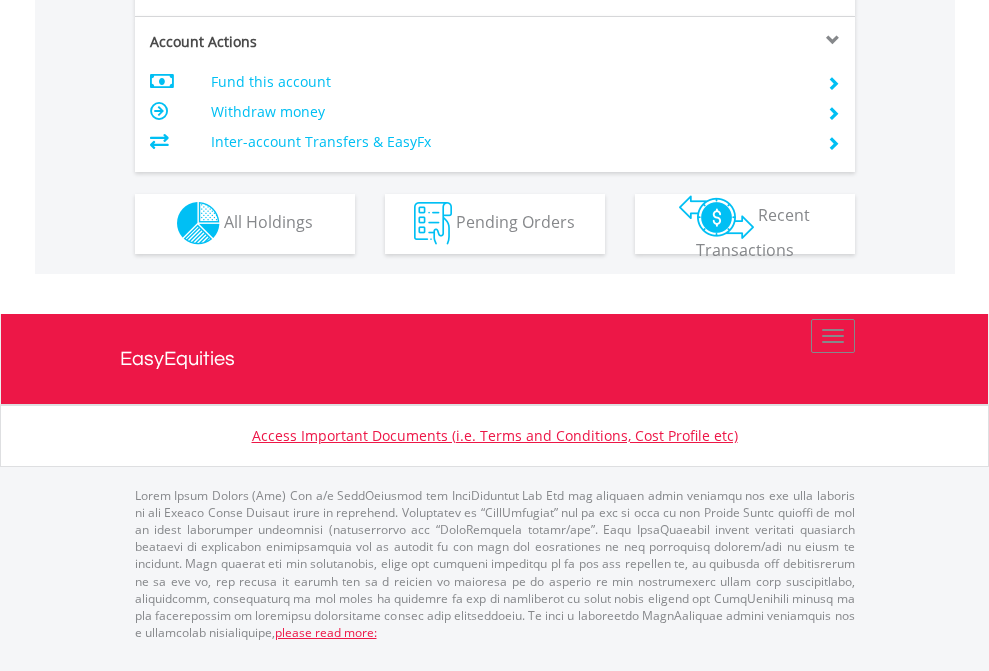 click on "Investment types" at bounding box center (706, -353) 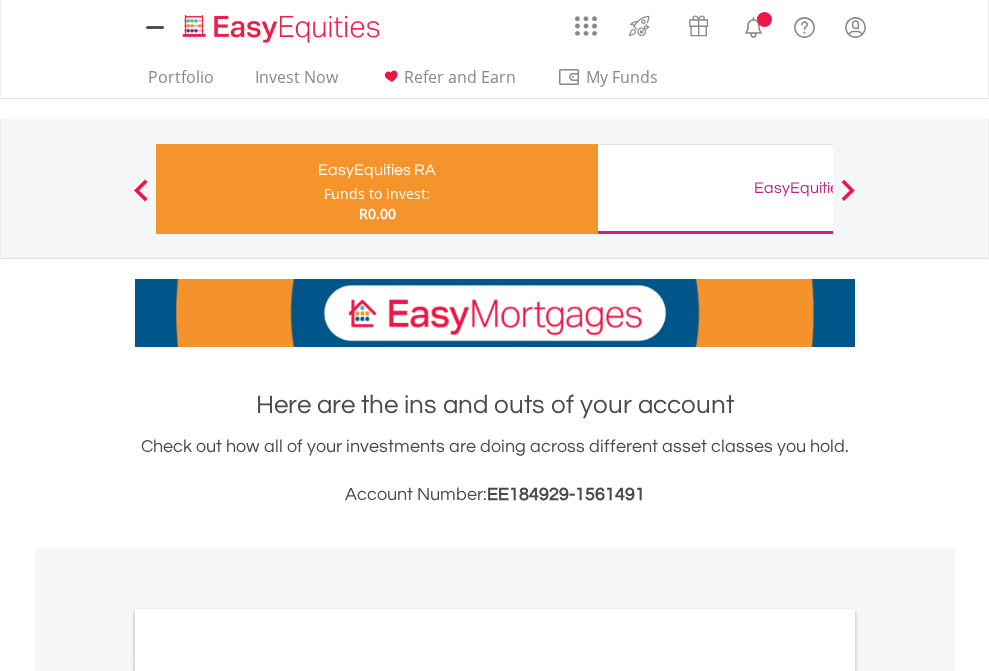 scroll, scrollTop: 0, scrollLeft: 0, axis: both 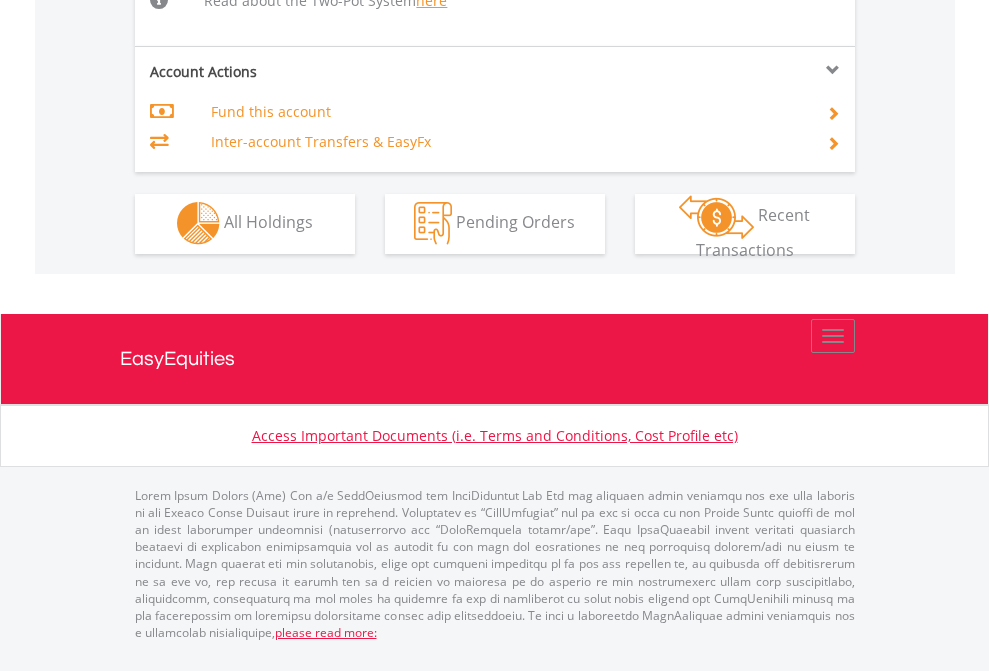 click on "Investment types" at bounding box center [706, -534] 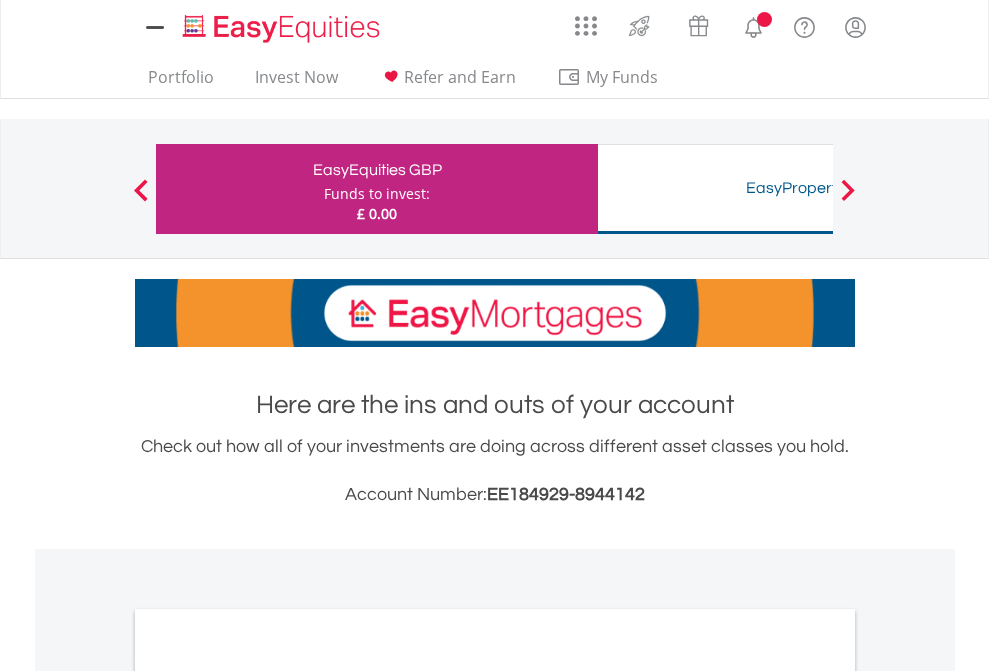 scroll, scrollTop: 0, scrollLeft: 0, axis: both 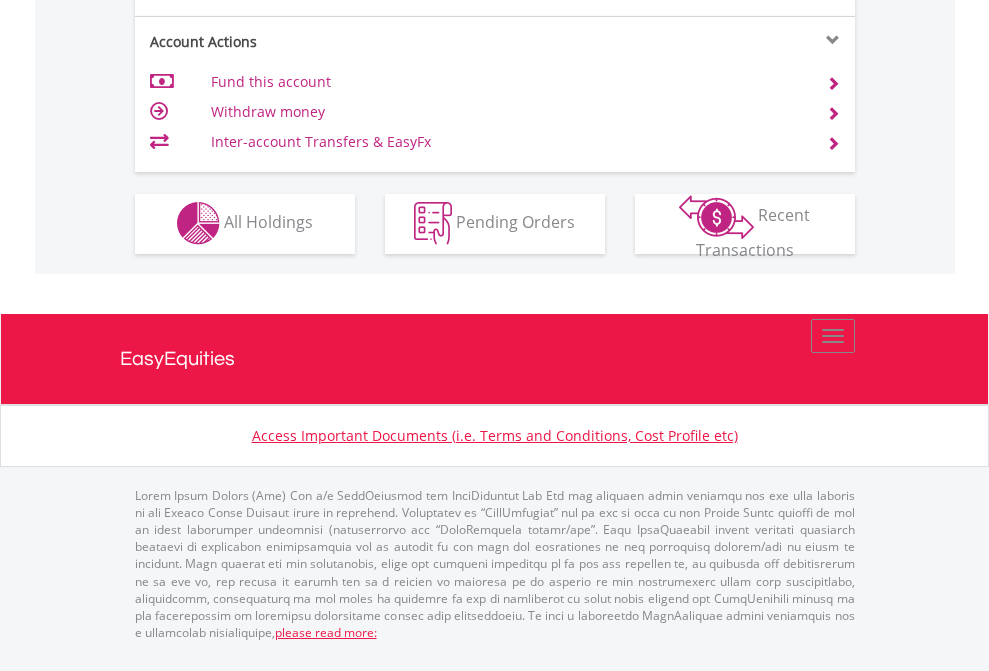 click on "Investment types" at bounding box center (706, -353) 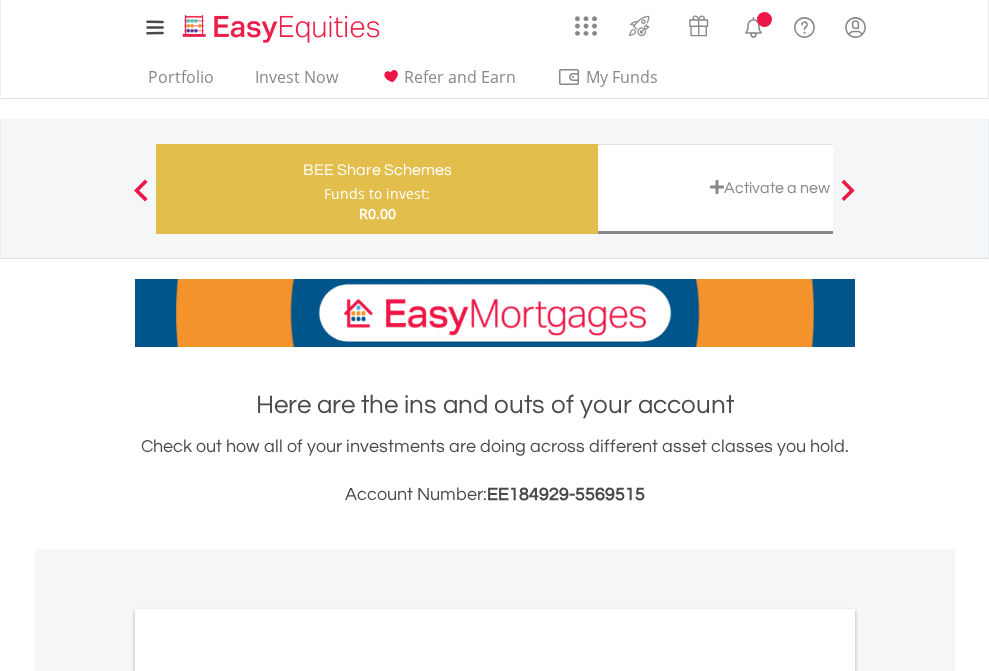 scroll, scrollTop: 0, scrollLeft: 0, axis: both 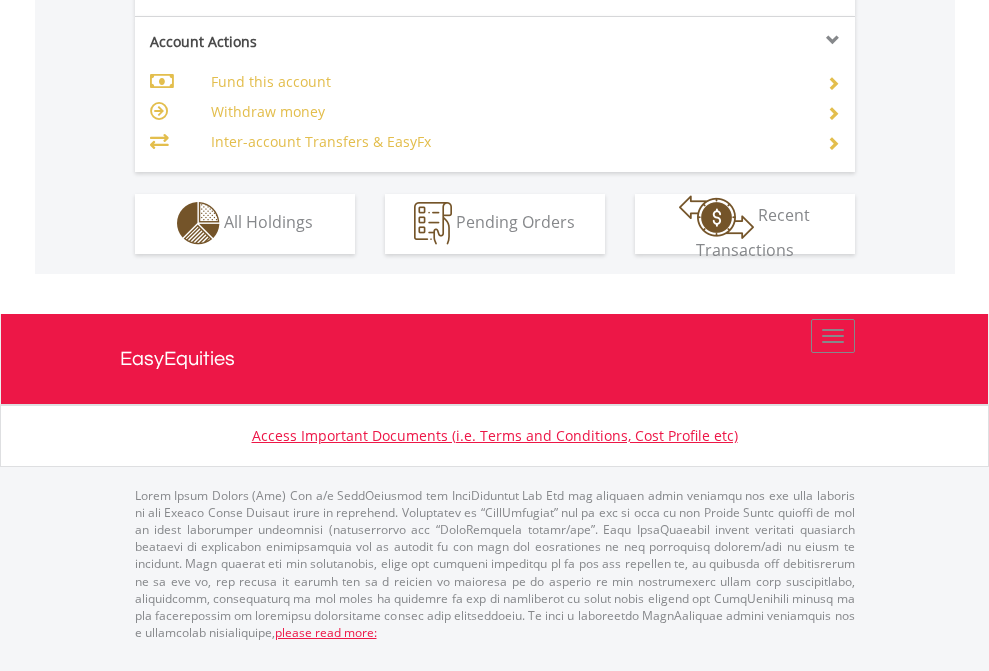 click on "Investment types" at bounding box center (706, -353) 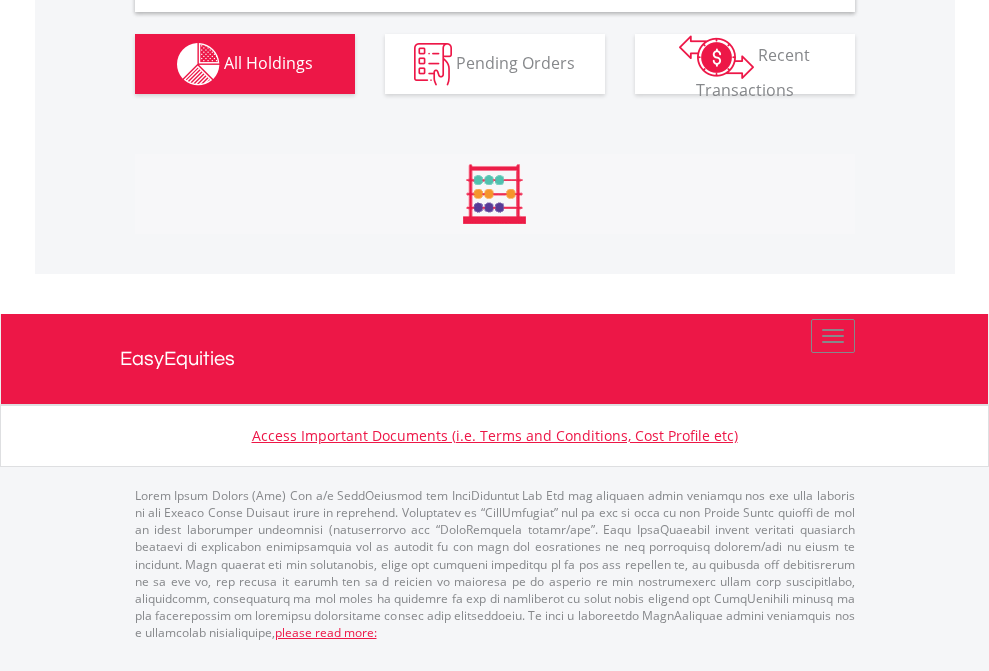 scroll, scrollTop: 1933, scrollLeft: 0, axis: vertical 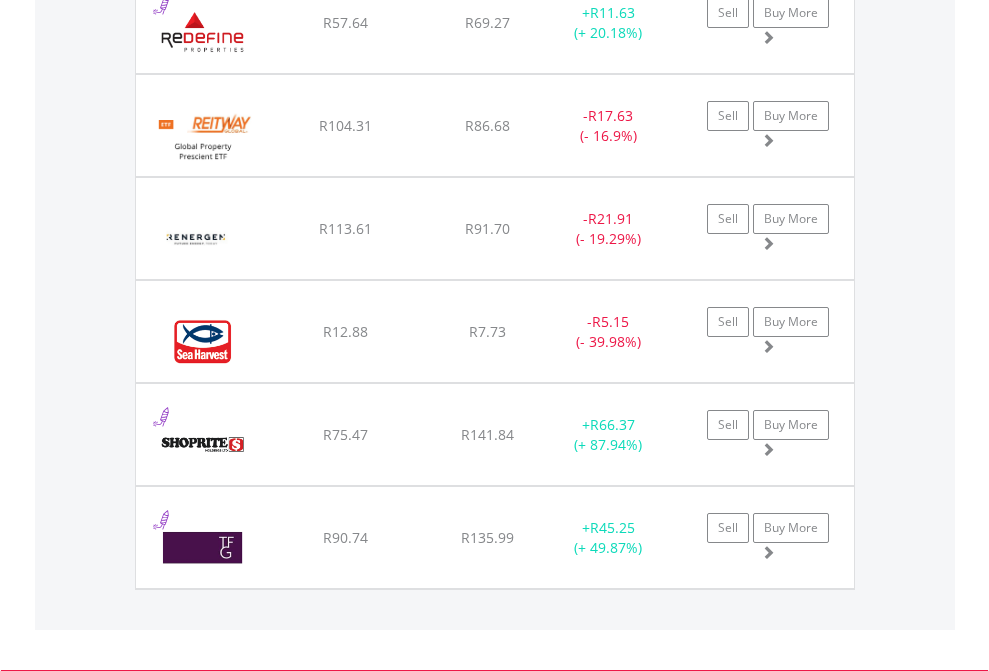 click on "TFSA" at bounding box center [818, -1745] 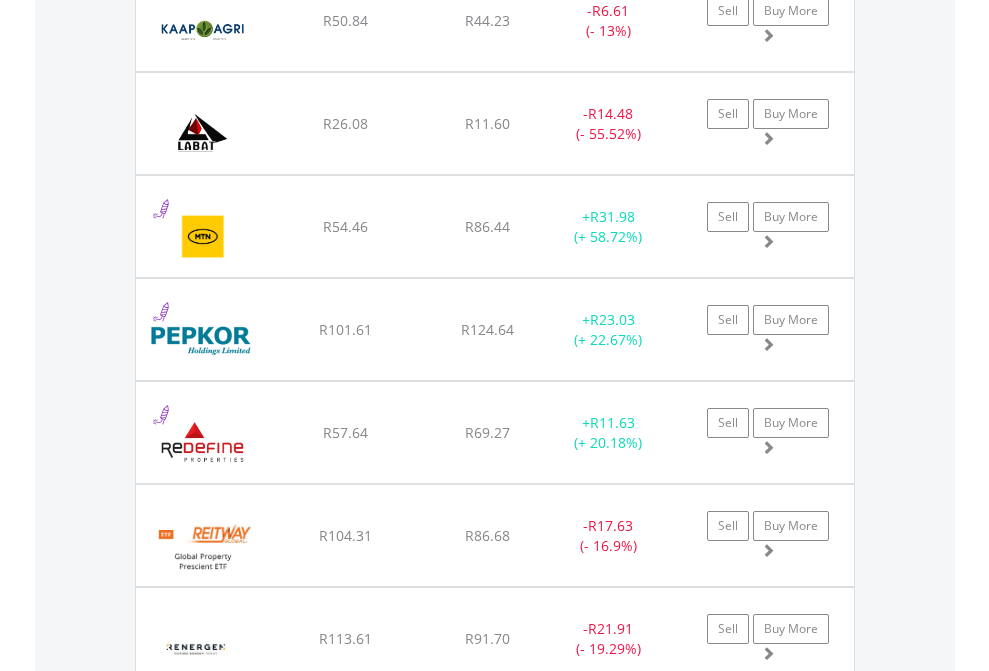 scroll, scrollTop: 144, scrollLeft: 0, axis: vertical 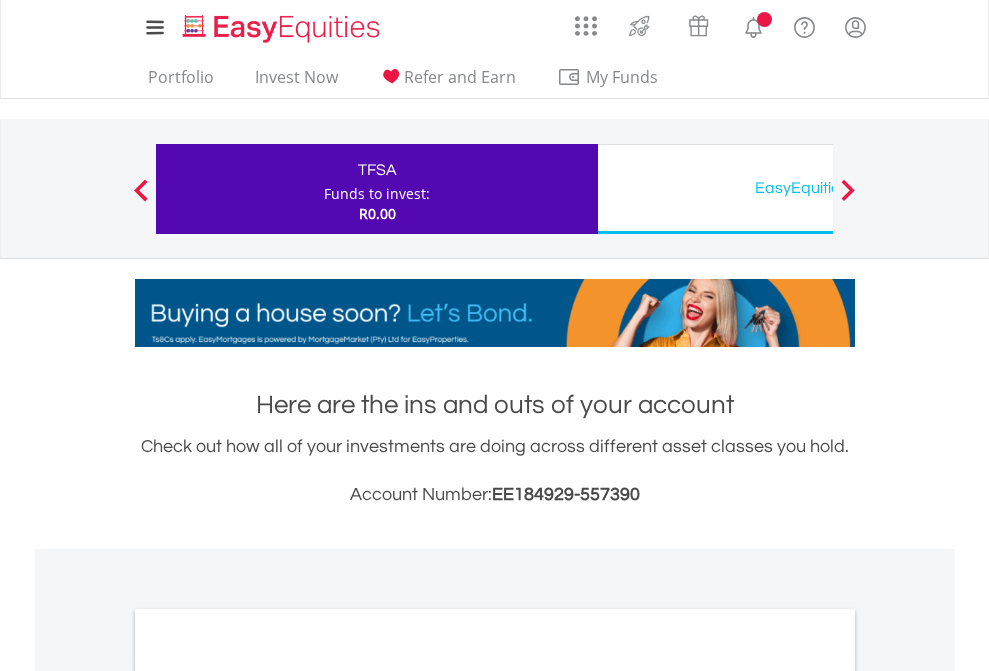 click on "All Holdings" at bounding box center (268, 1096) 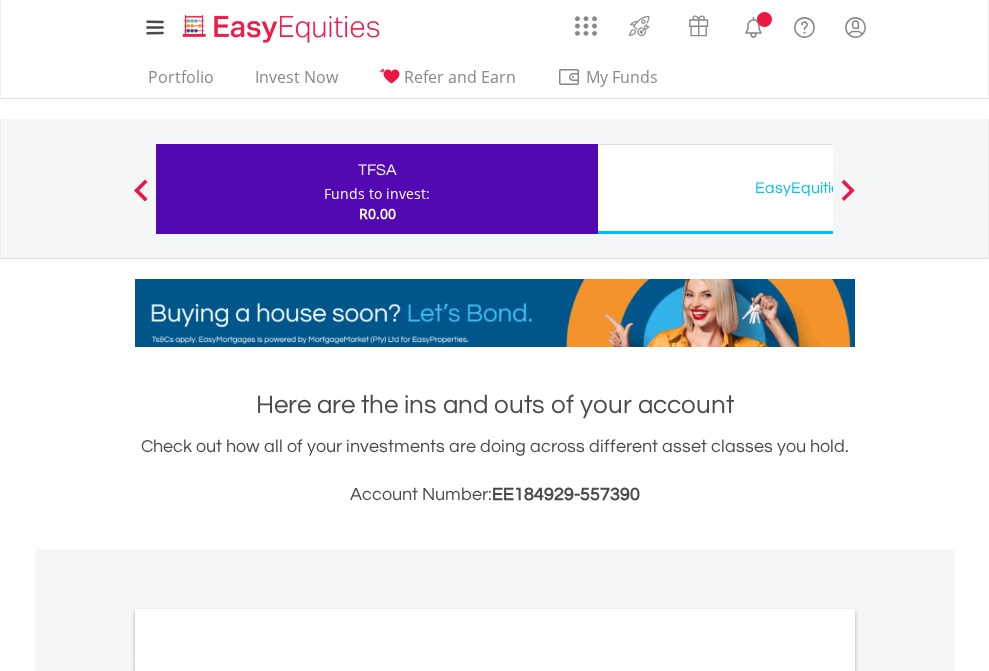 scroll, scrollTop: 1202, scrollLeft: 0, axis: vertical 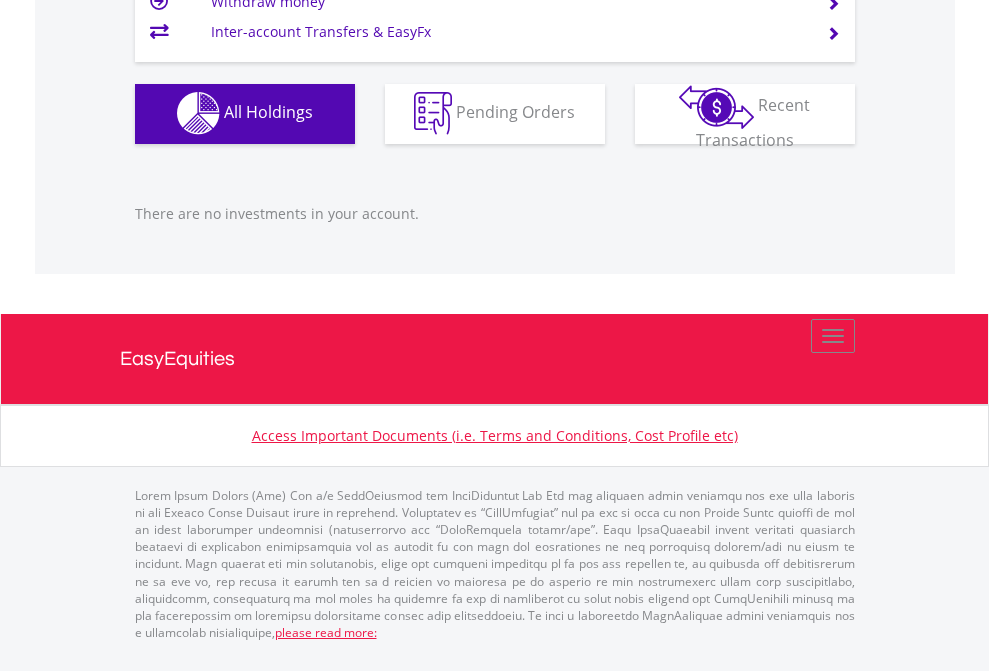 click on "EasyEquities USD" at bounding box center (818, -1142) 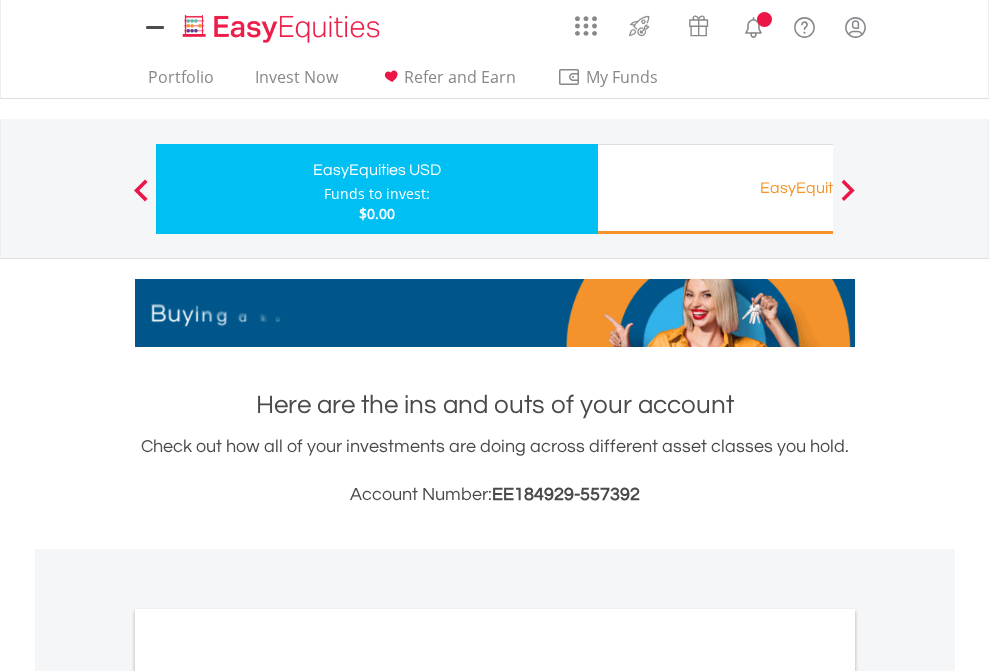 click on "All Holdings" at bounding box center [268, 1096] 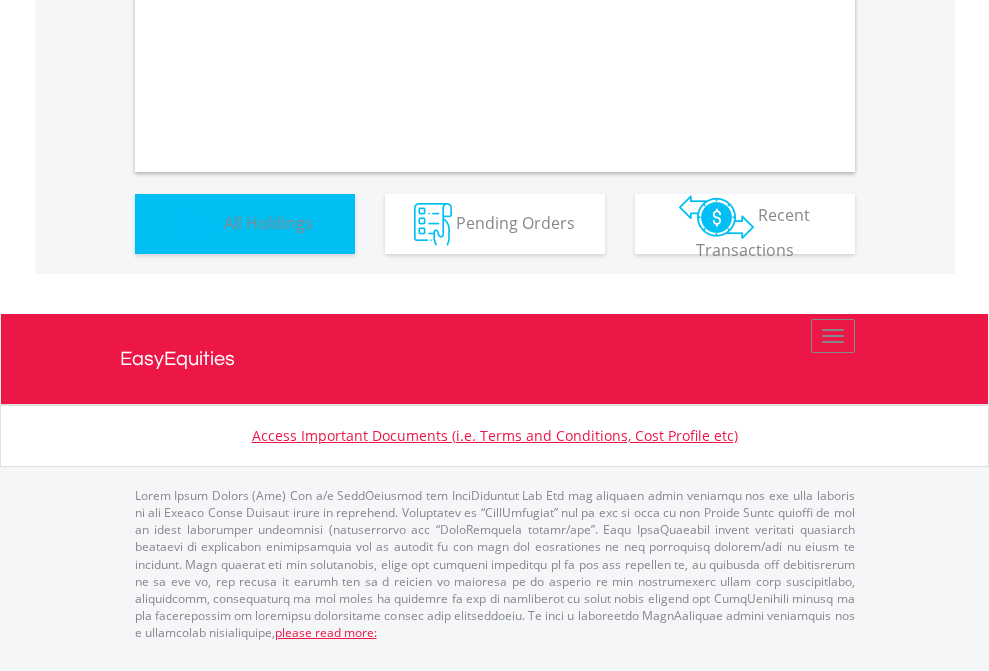 scroll, scrollTop: 1202, scrollLeft: 0, axis: vertical 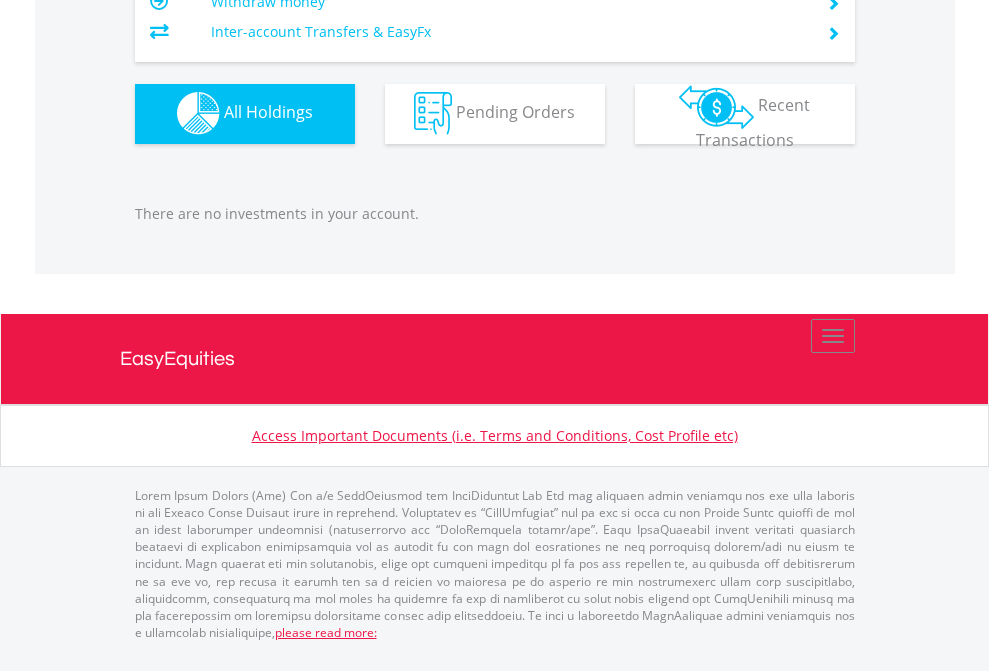 click on "EasyEquities RA" at bounding box center [818, -1142] 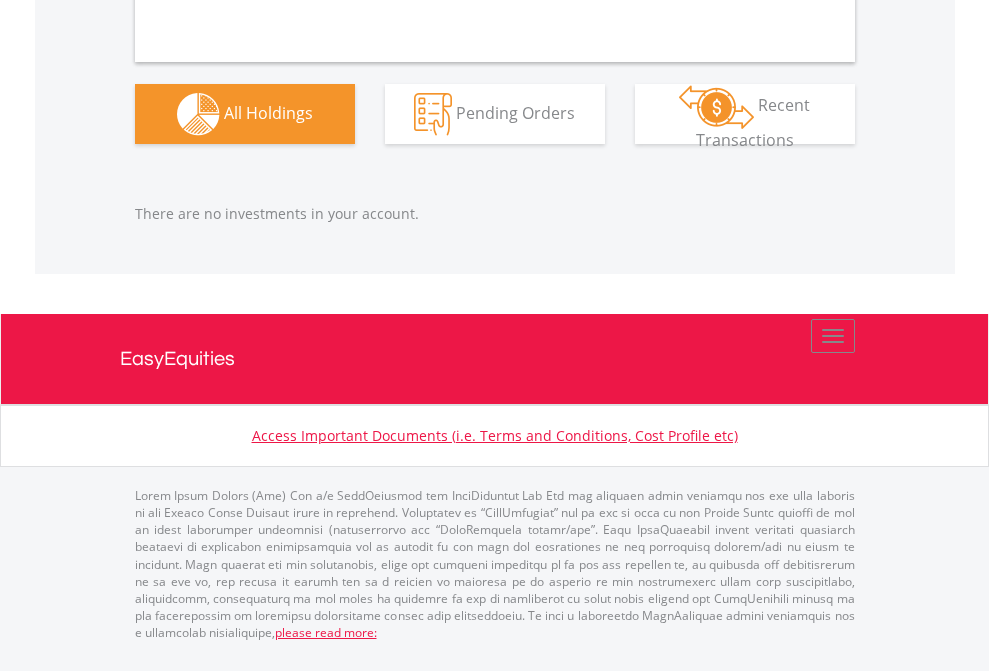 scroll, scrollTop: 2040, scrollLeft: 0, axis: vertical 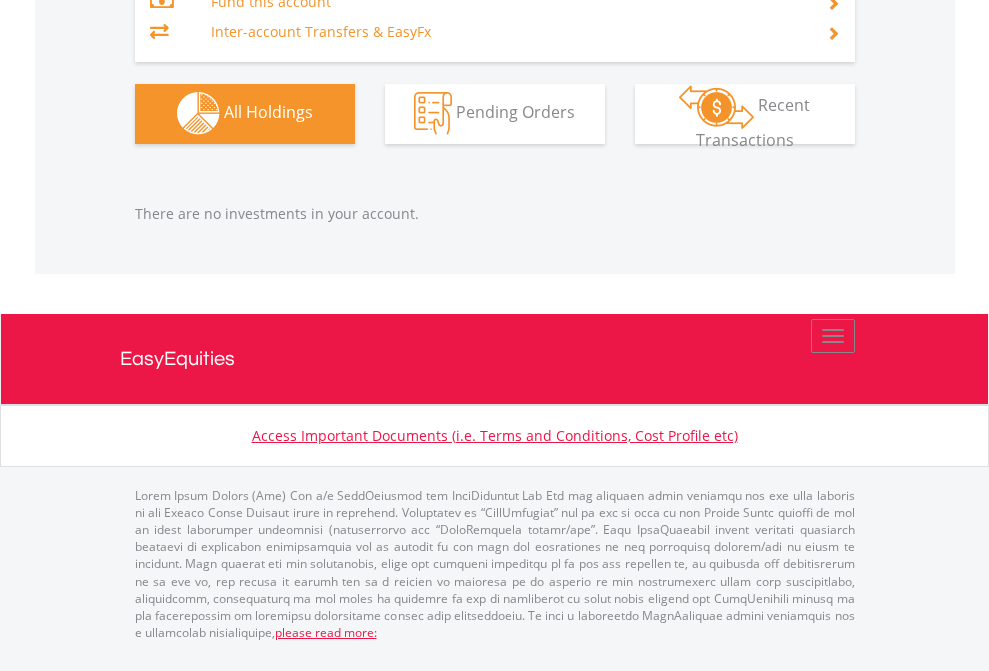click on "EasyEquities GBP" at bounding box center (818, -1323) 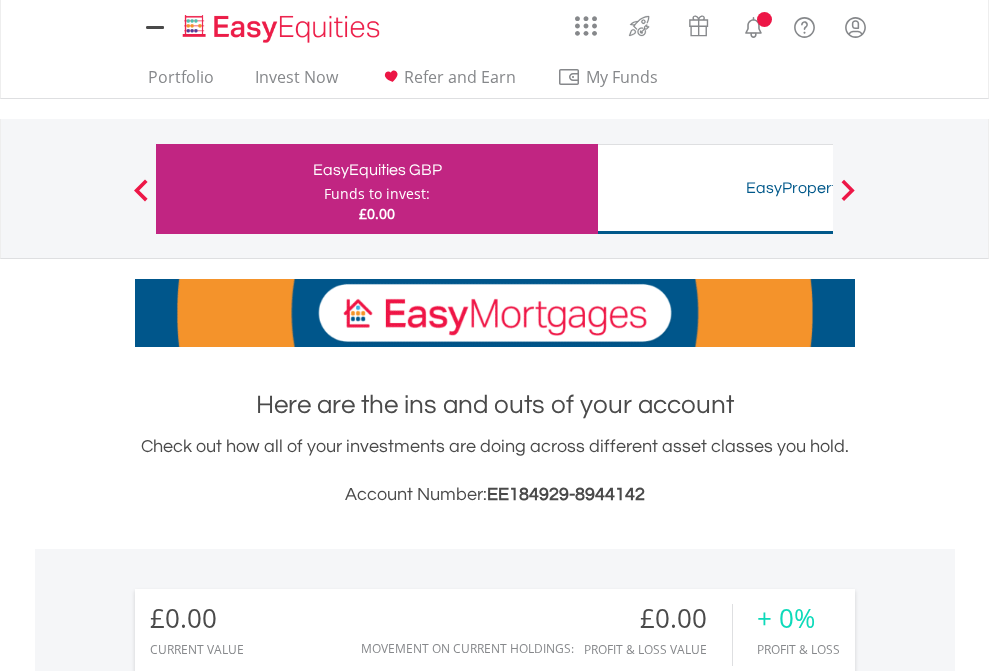 scroll, scrollTop: 1202, scrollLeft: 0, axis: vertical 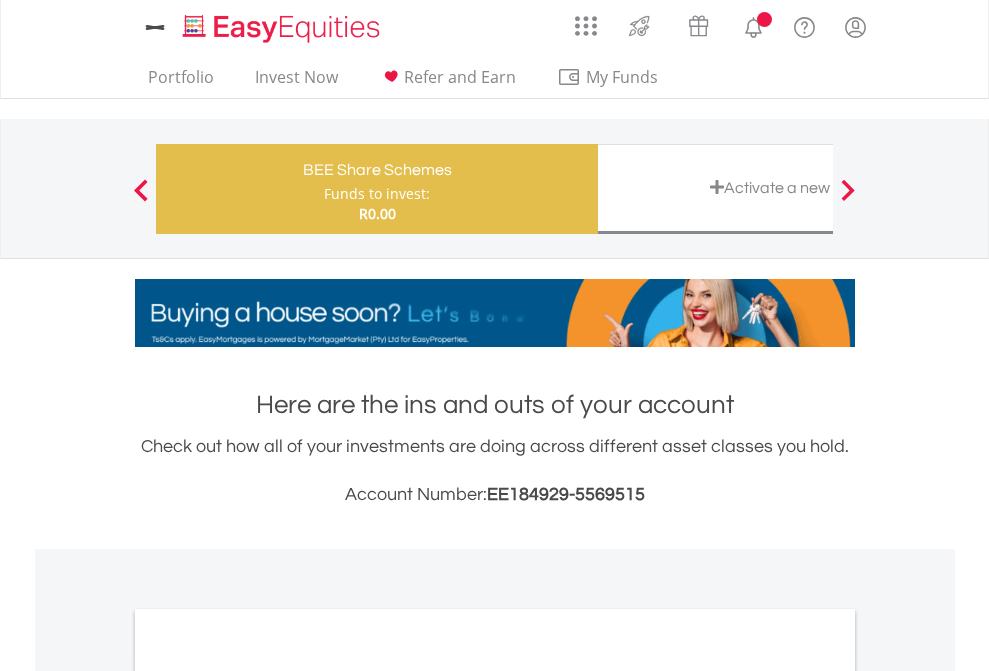 click on "All Holdings" at bounding box center (268, 1096) 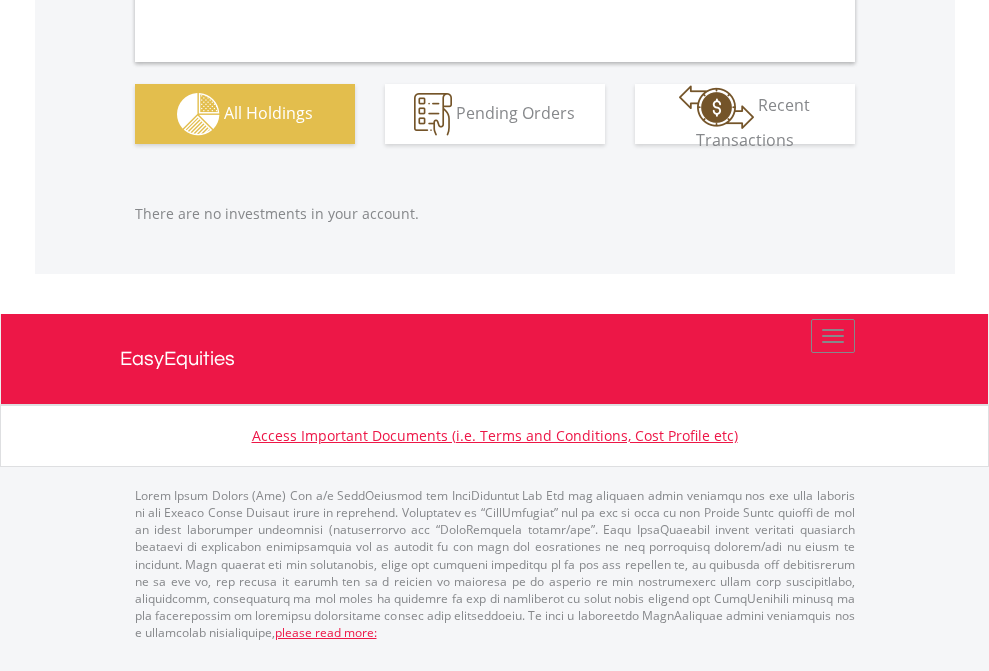 scroll, scrollTop: 1980, scrollLeft: 0, axis: vertical 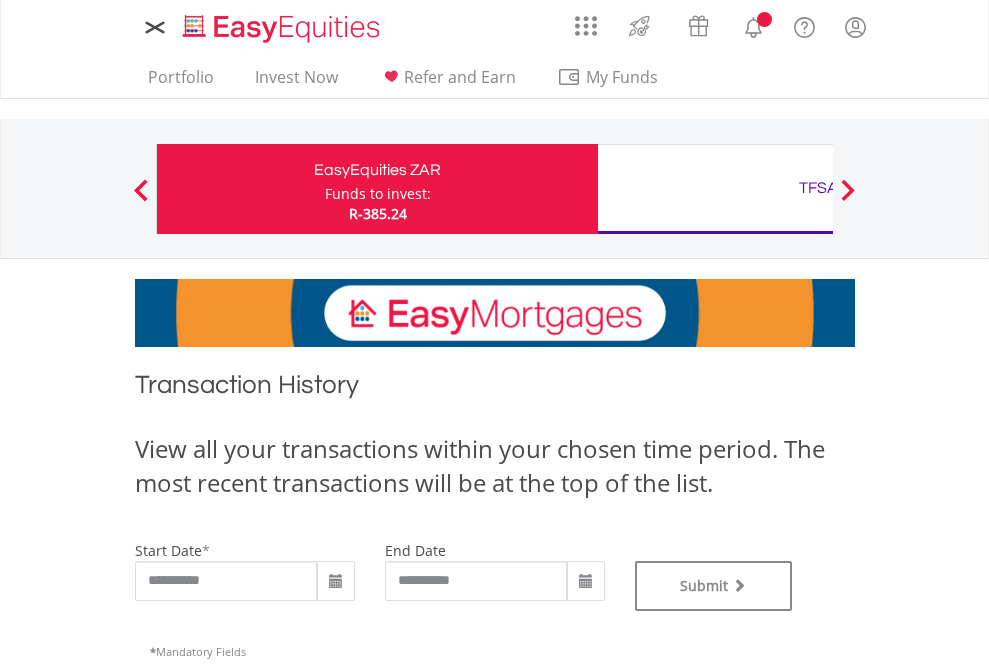 type on "**********" 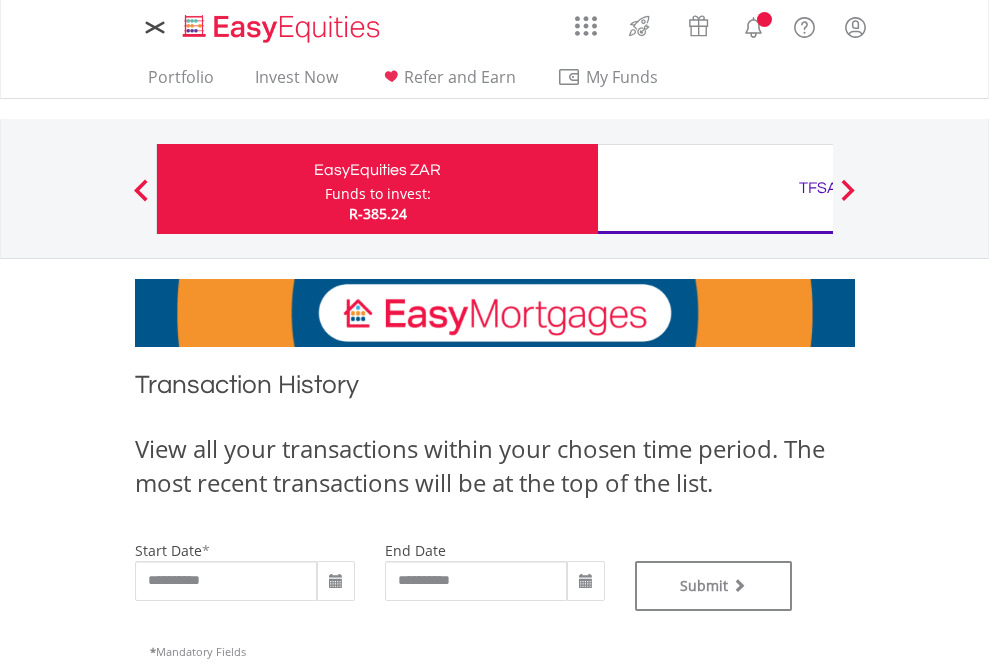 scroll, scrollTop: 0, scrollLeft: 0, axis: both 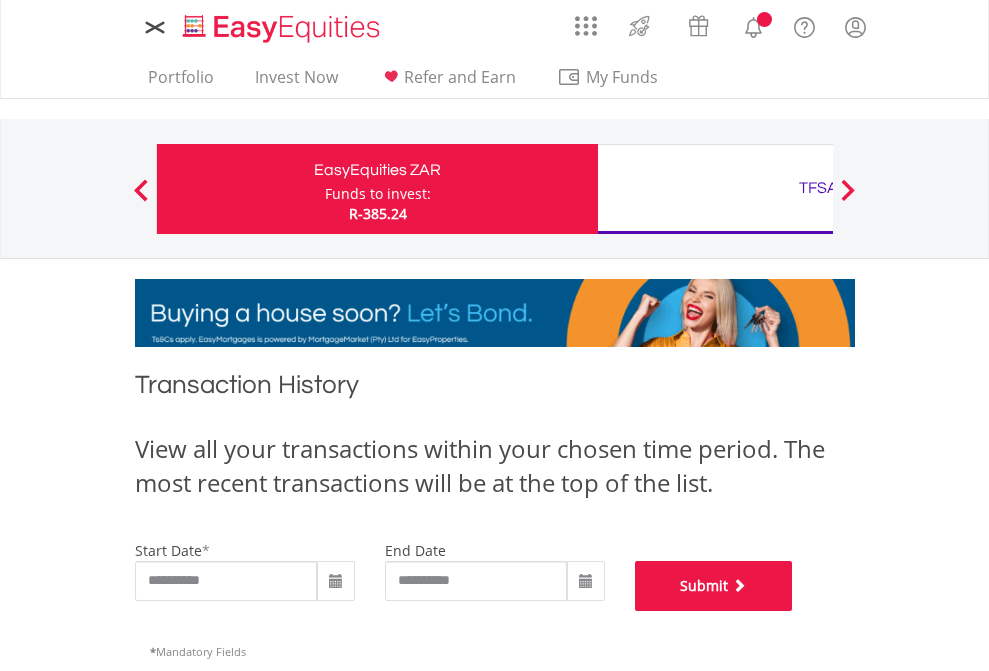 click on "Submit" at bounding box center (714, 586) 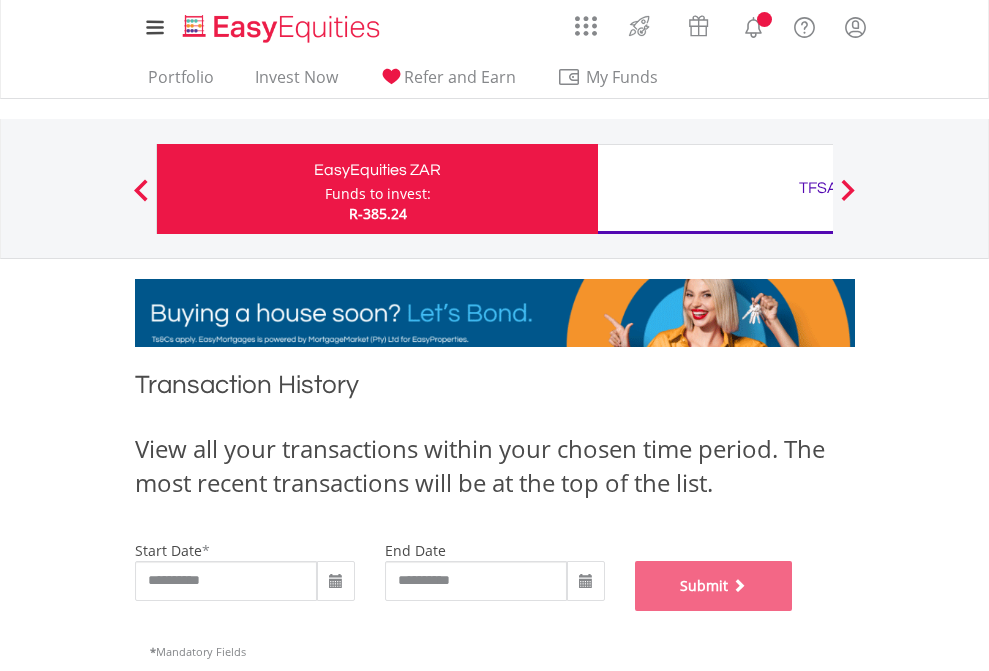 scroll, scrollTop: 811, scrollLeft: 0, axis: vertical 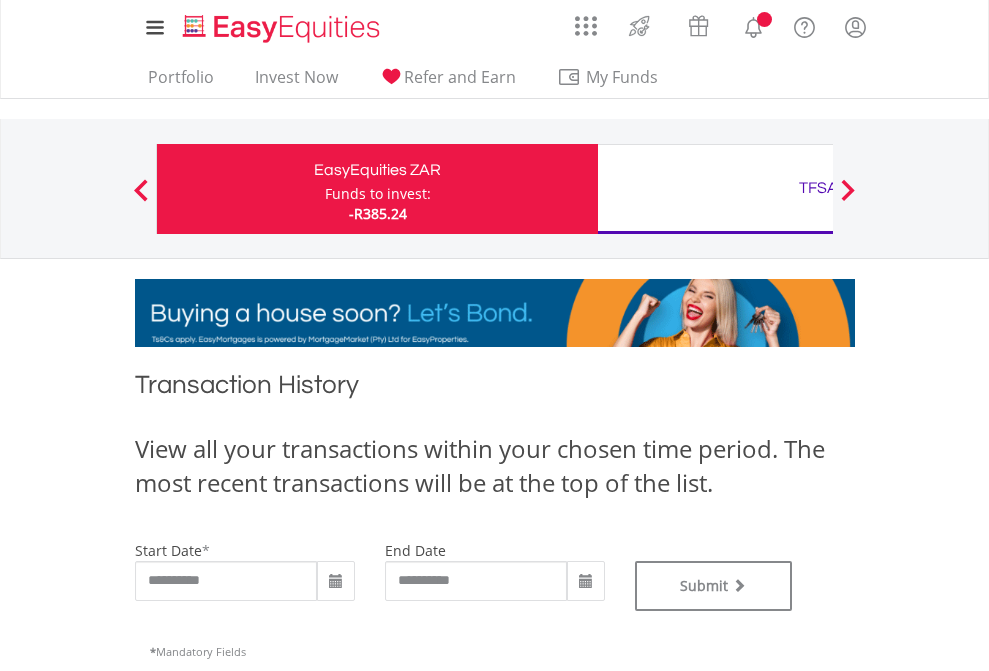 click on "TFSA" at bounding box center (818, 188) 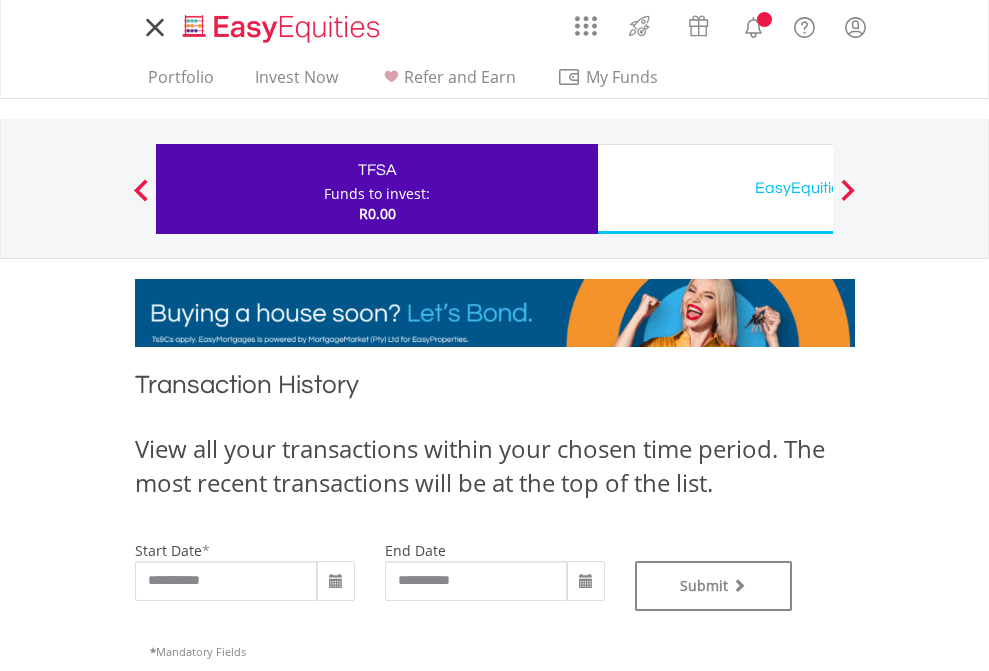 scroll, scrollTop: 0, scrollLeft: 0, axis: both 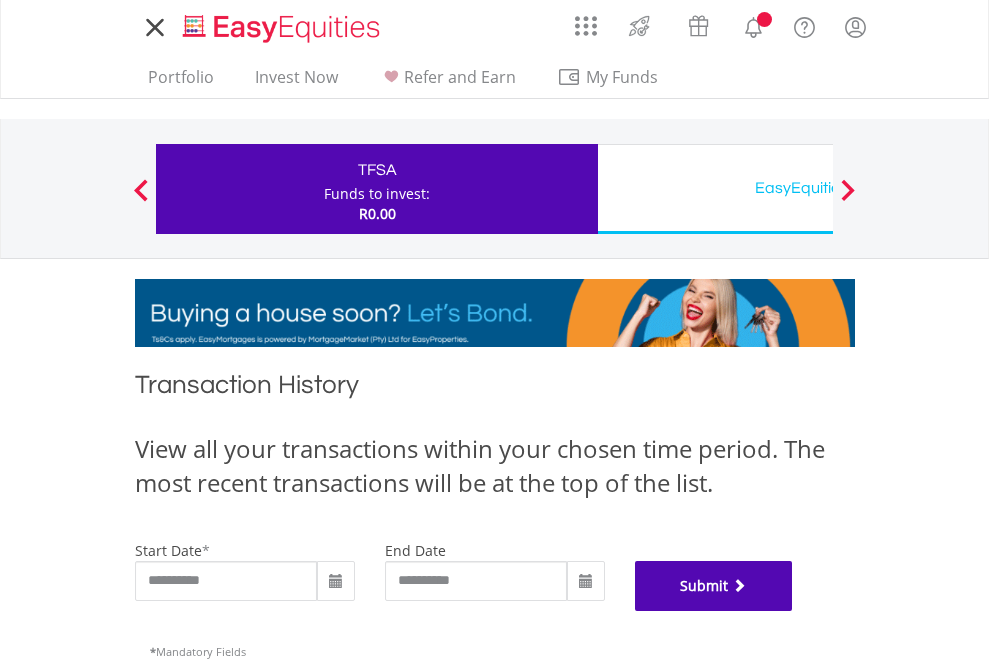 click on "Submit" at bounding box center (714, 586) 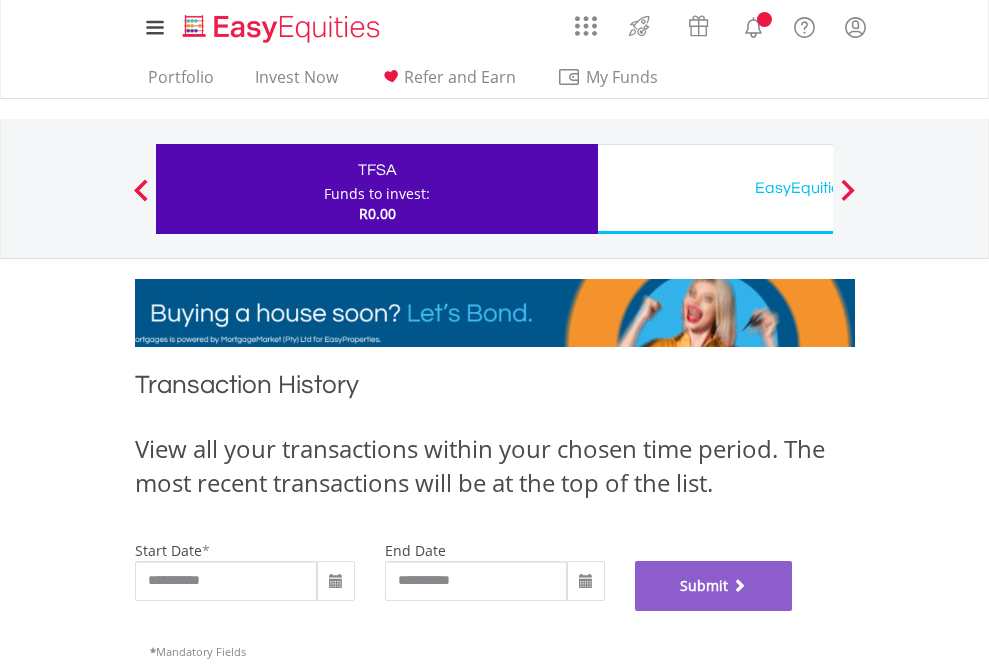 scroll, scrollTop: 811, scrollLeft: 0, axis: vertical 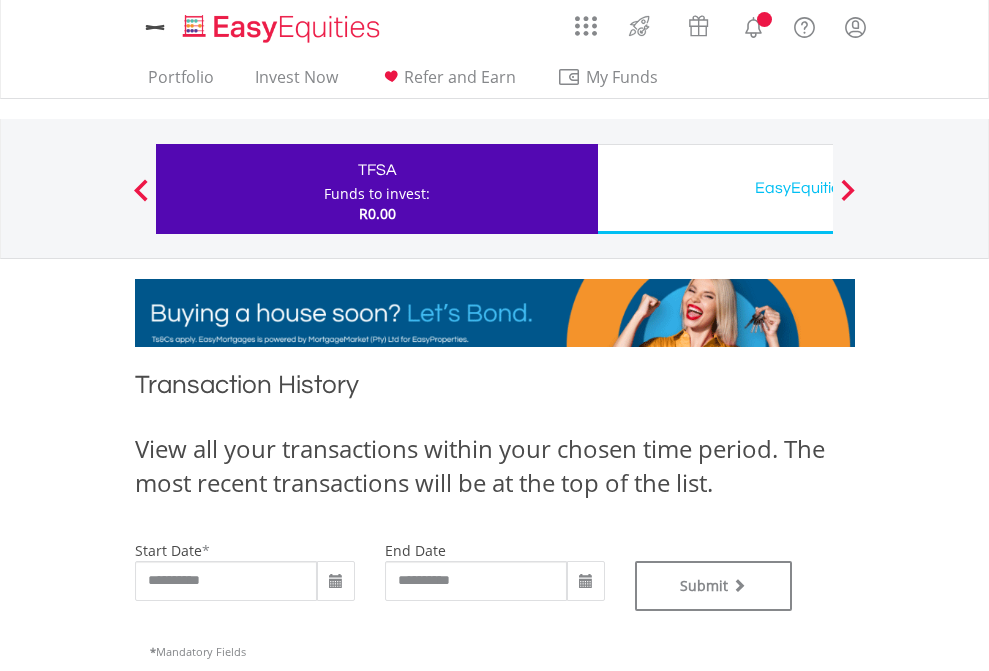 click on "EasyEquities USD" at bounding box center [818, 188] 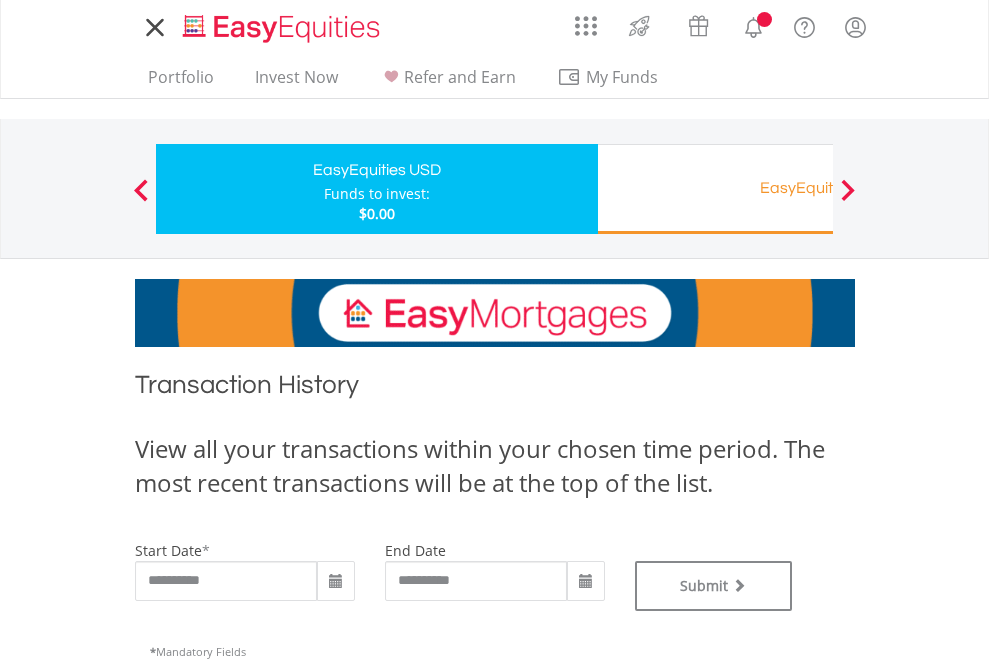 scroll, scrollTop: 0, scrollLeft: 0, axis: both 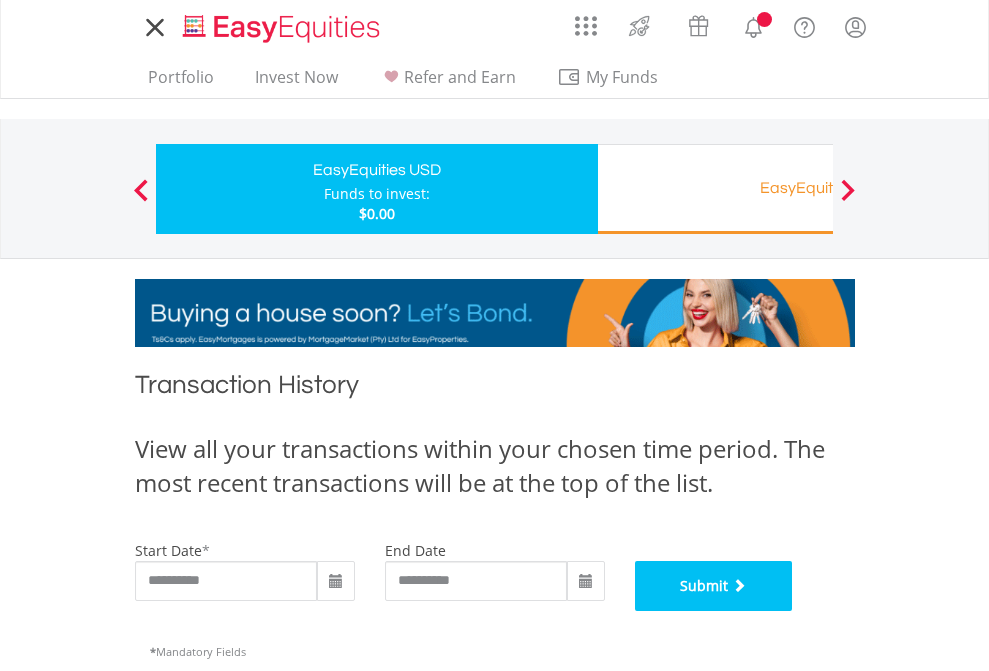 click on "Submit" at bounding box center [714, 586] 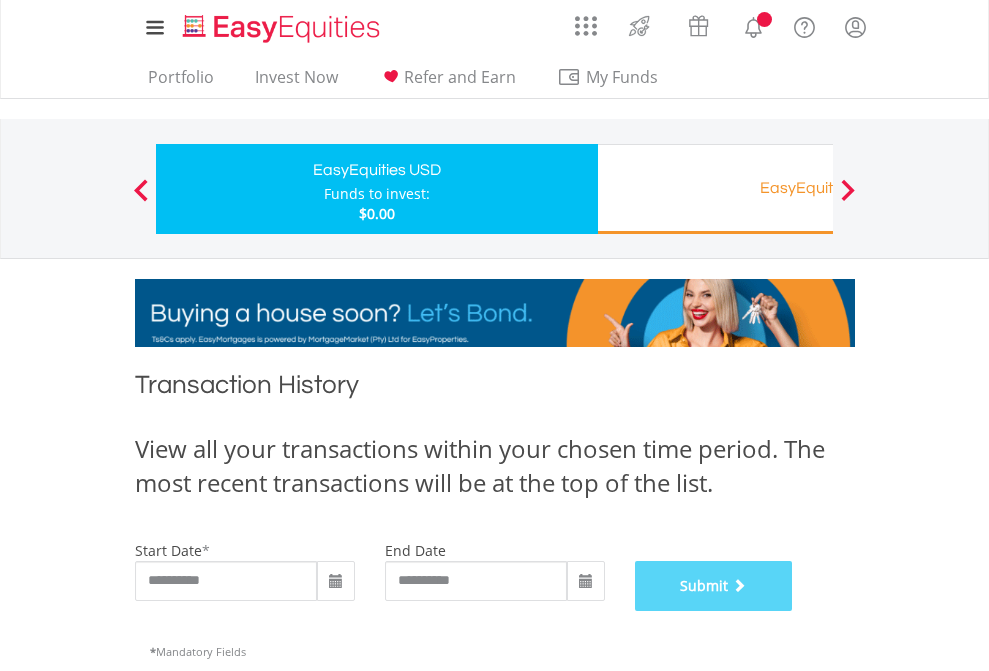 scroll, scrollTop: 811, scrollLeft: 0, axis: vertical 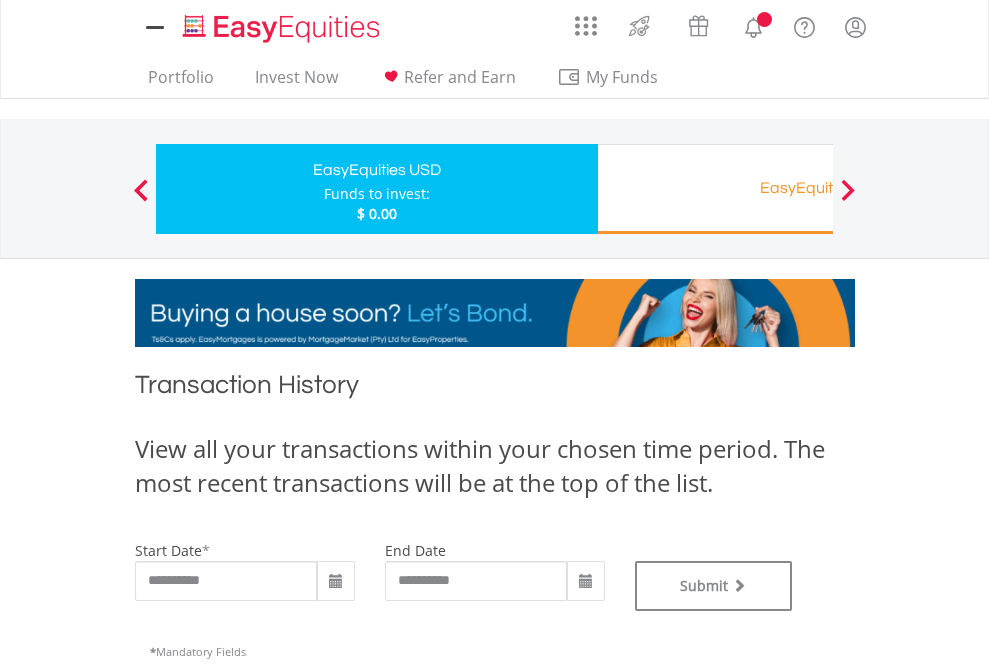 click on "EasyEquities RA" at bounding box center [818, 188] 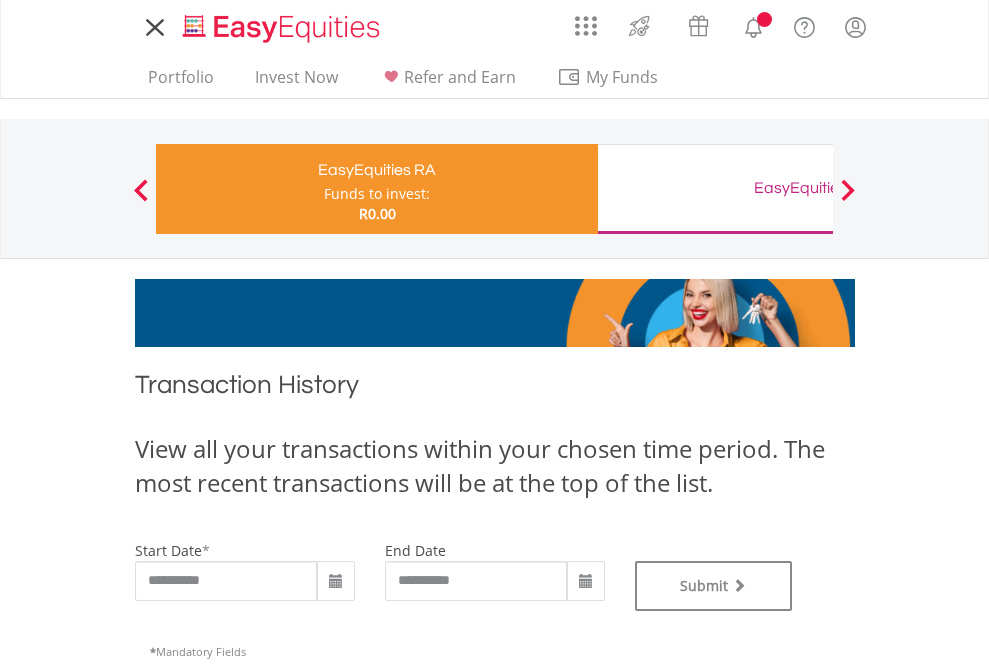 scroll, scrollTop: 0, scrollLeft: 0, axis: both 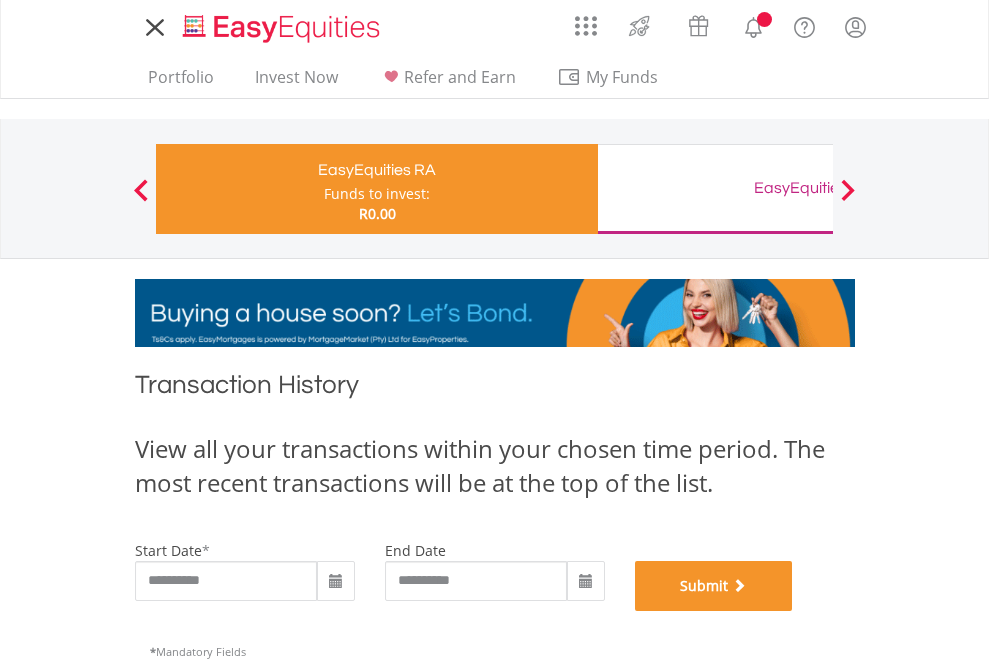 click on "Submit" at bounding box center [714, 586] 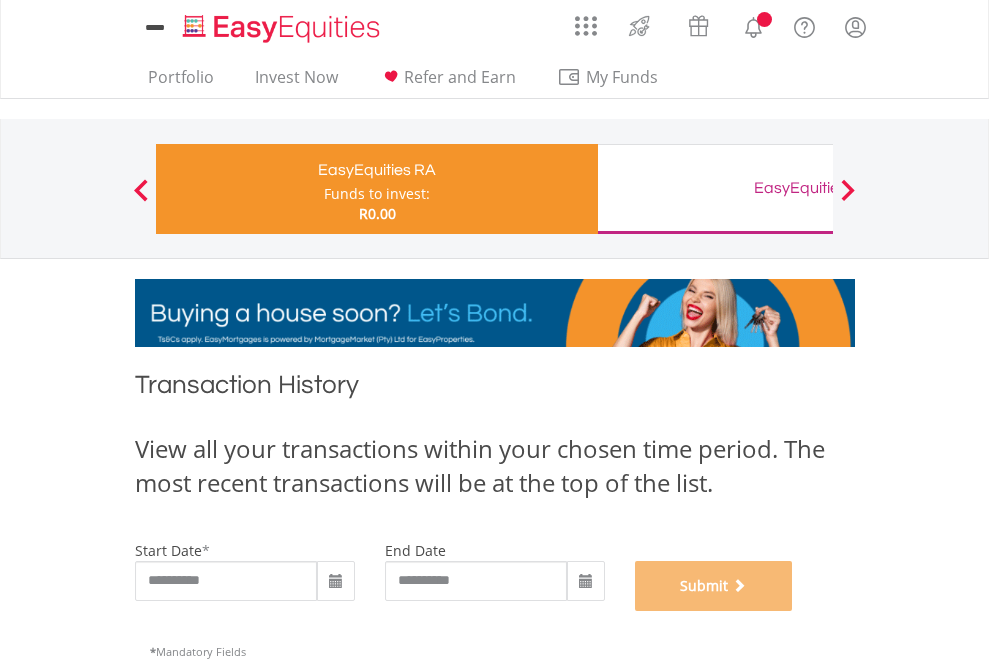 scroll, scrollTop: 811, scrollLeft: 0, axis: vertical 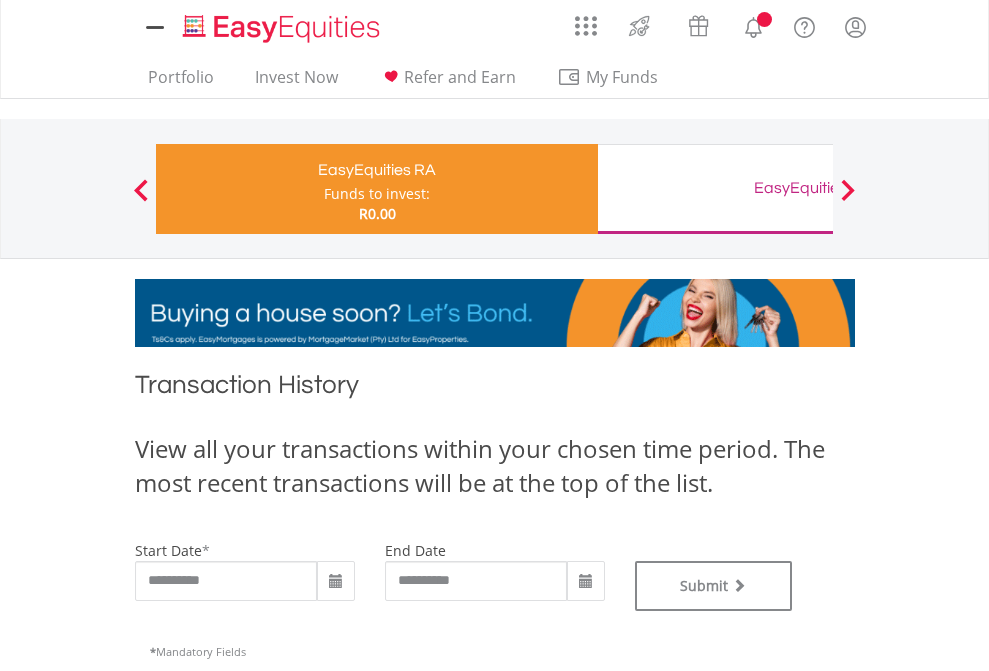click on "EasyEquities GBP" at bounding box center (818, 188) 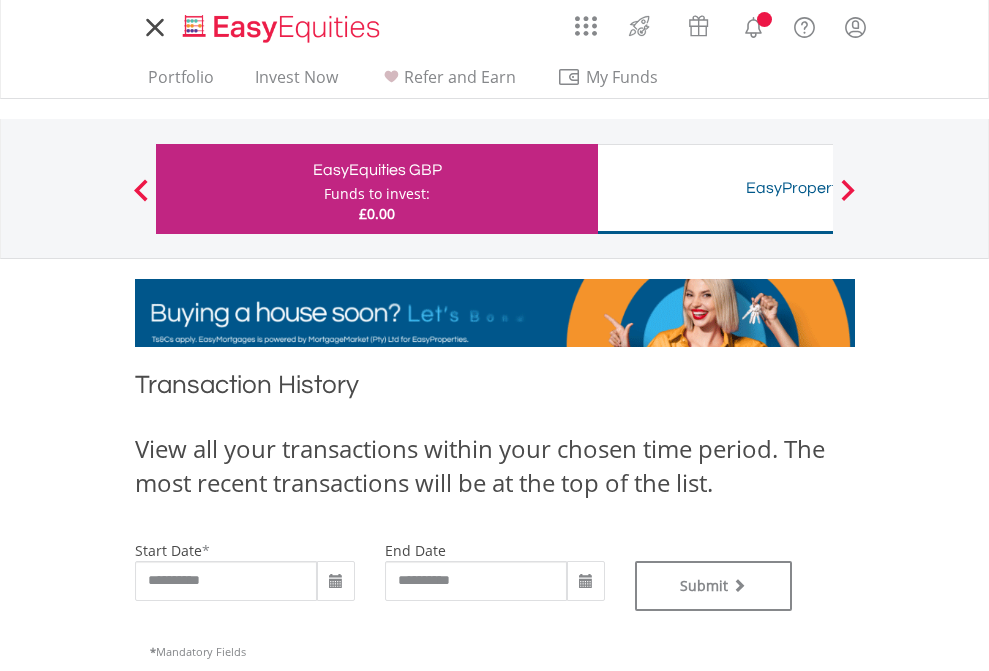 scroll, scrollTop: 0, scrollLeft: 0, axis: both 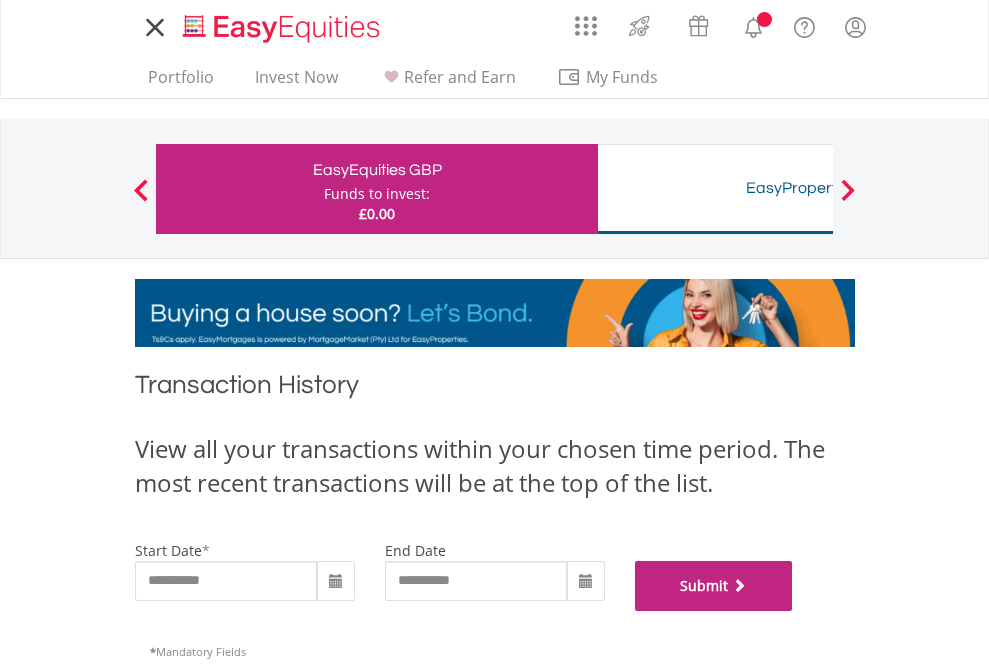 click on "Submit" at bounding box center [714, 586] 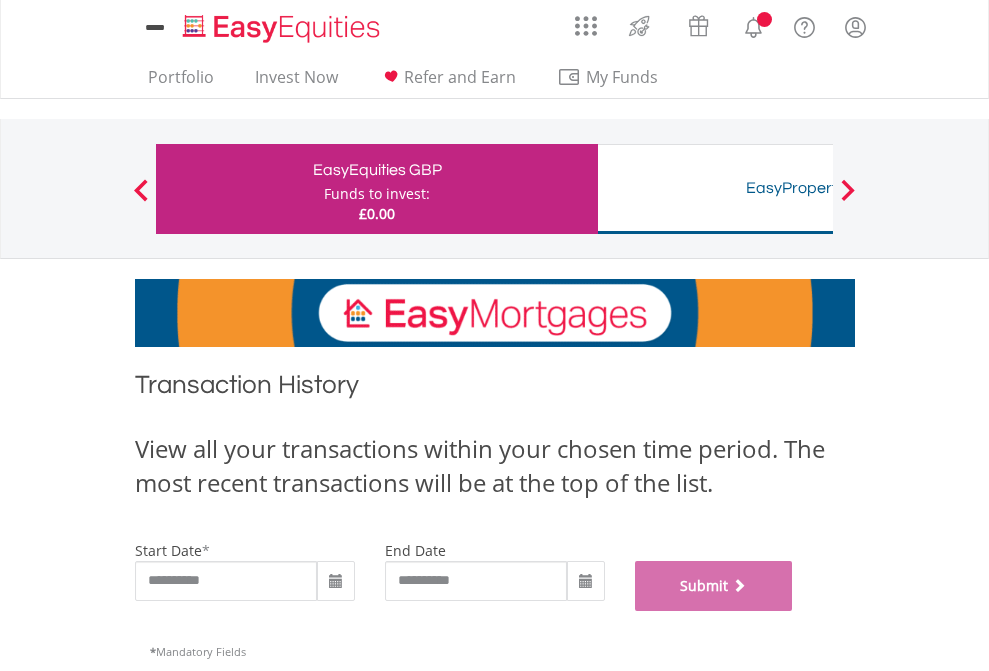 scroll, scrollTop: 811, scrollLeft: 0, axis: vertical 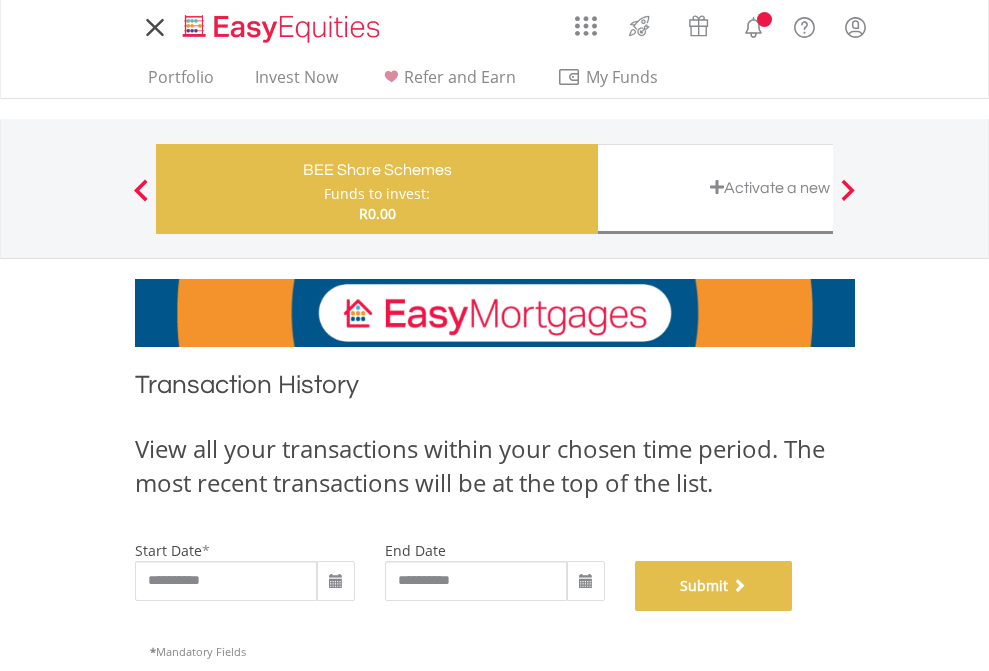 click on "Submit" at bounding box center (714, 586) 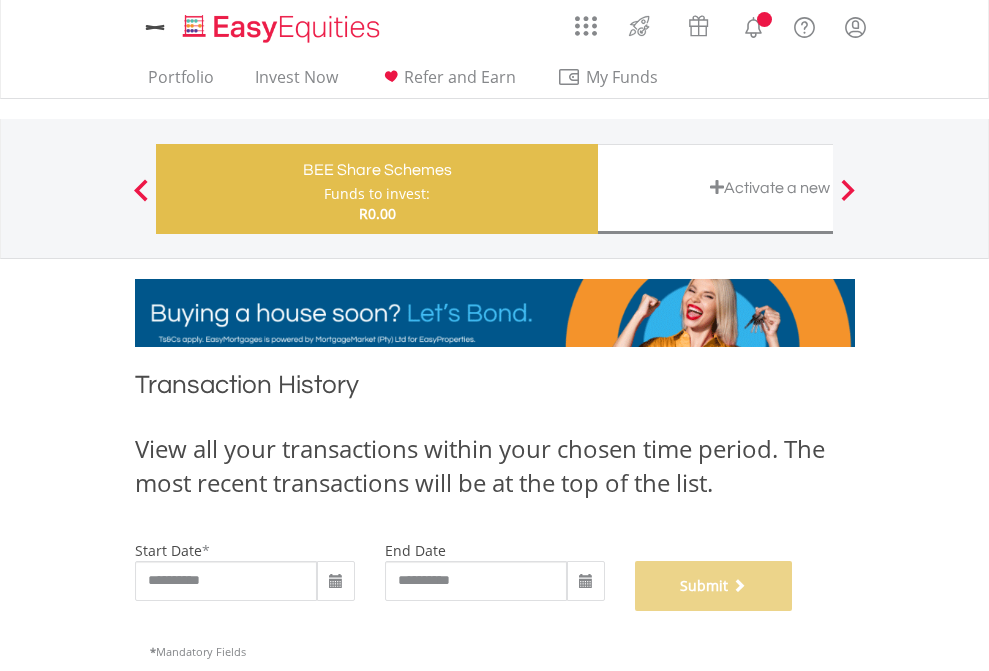 scroll, scrollTop: 811, scrollLeft: 0, axis: vertical 